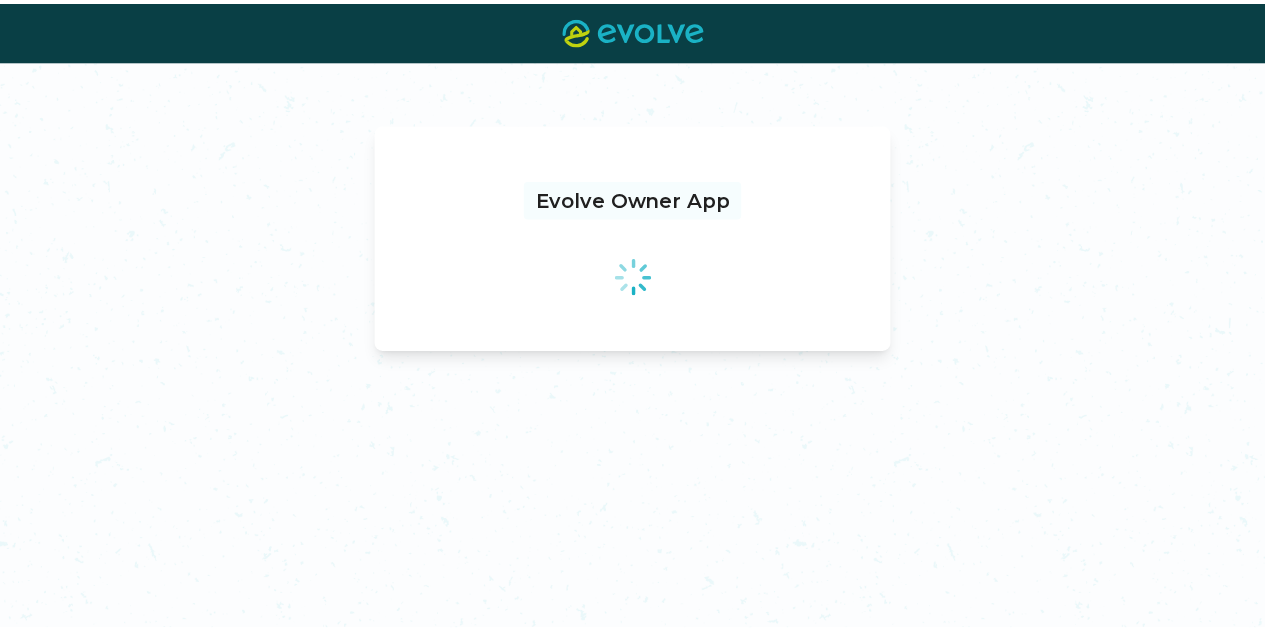scroll, scrollTop: 0, scrollLeft: 0, axis: both 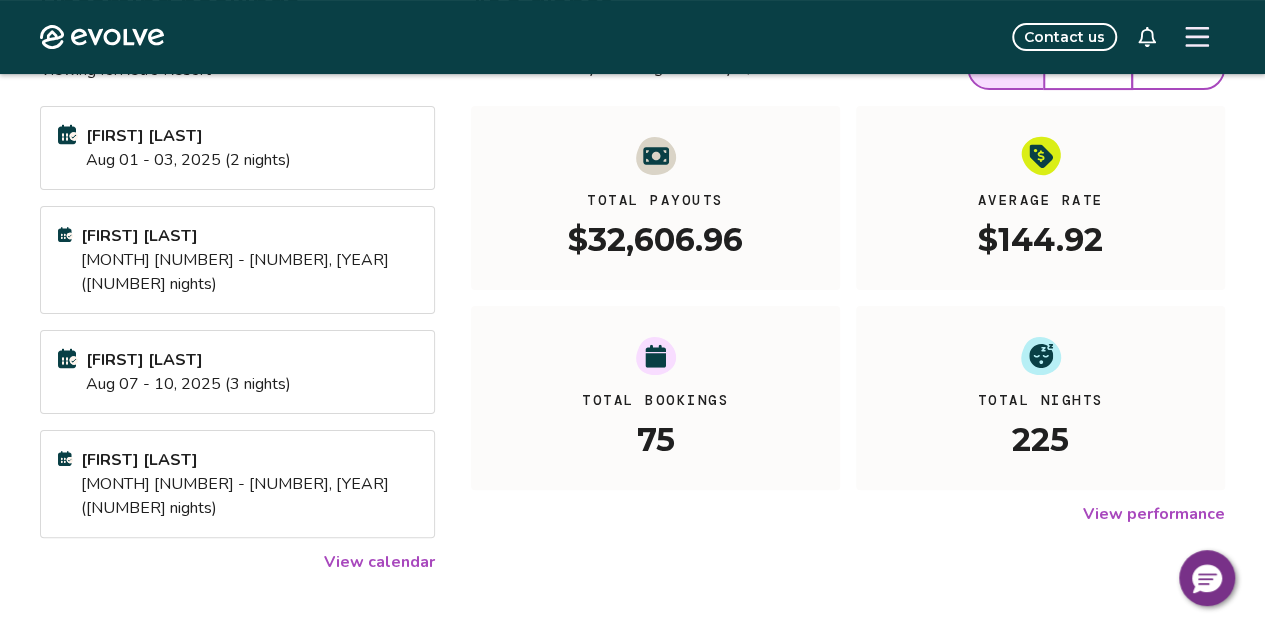 click on "View calendar" at bounding box center [379, 562] 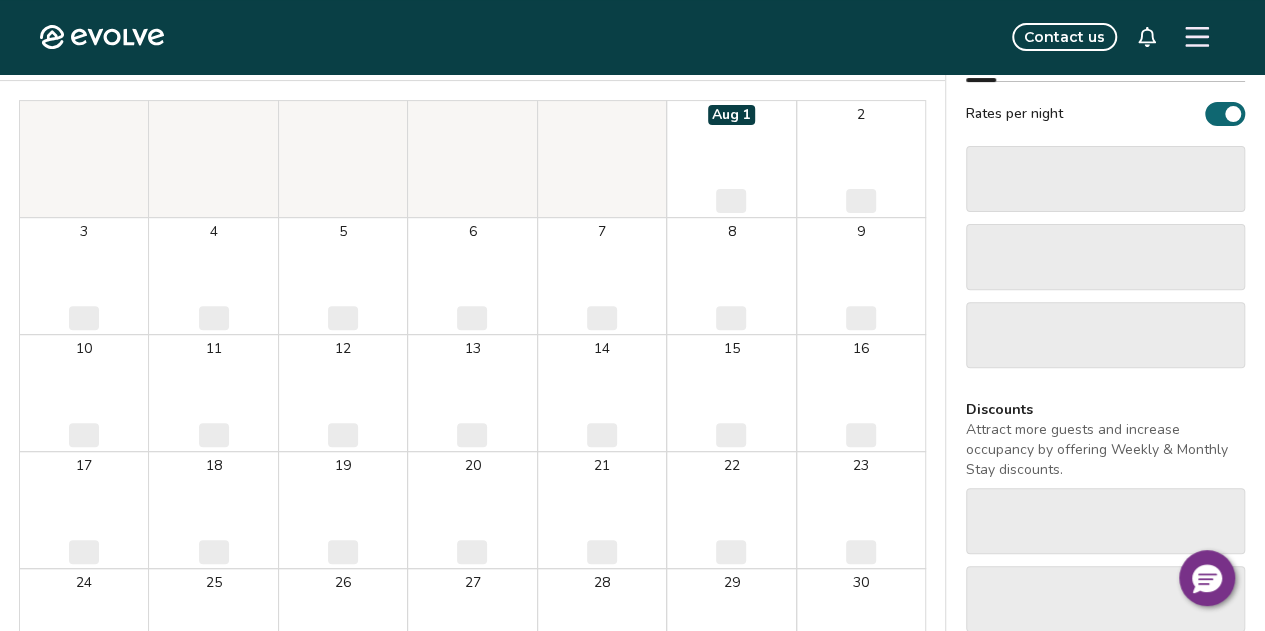 scroll, scrollTop: 0, scrollLeft: 0, axis: both 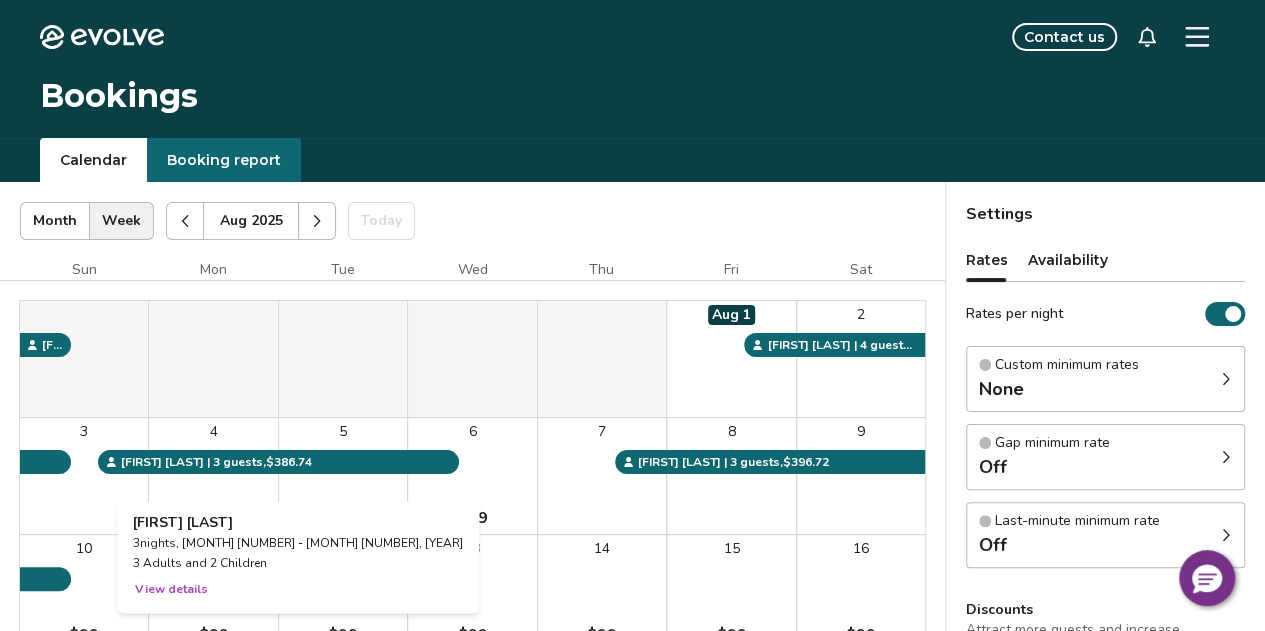 click on "View details" at bounding box center [171, 589] 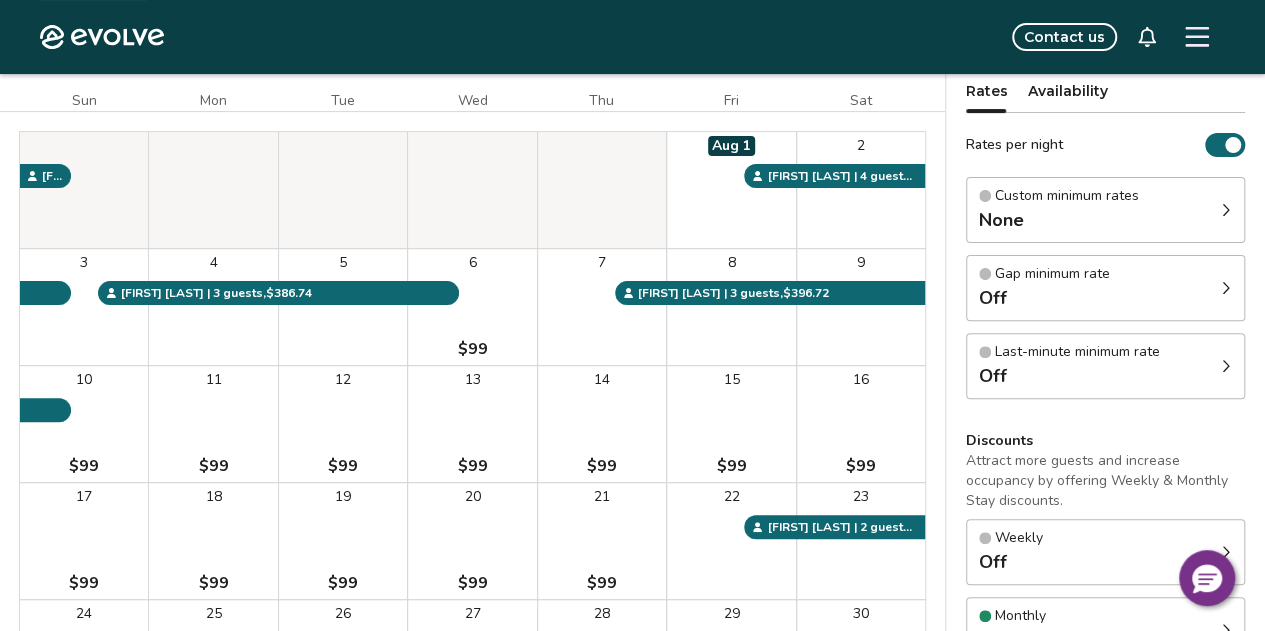 scroll, scrollTop: 200, scrollLeft: 0, axis: vertical 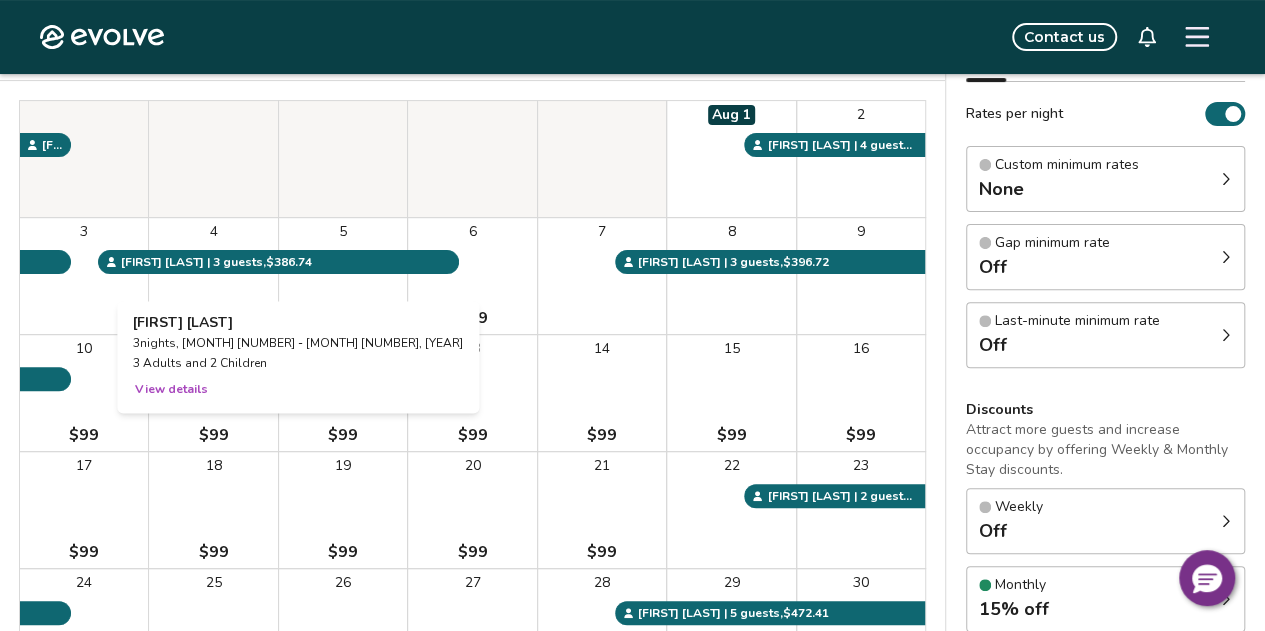 click on "4" at bounding box center (213, 276) 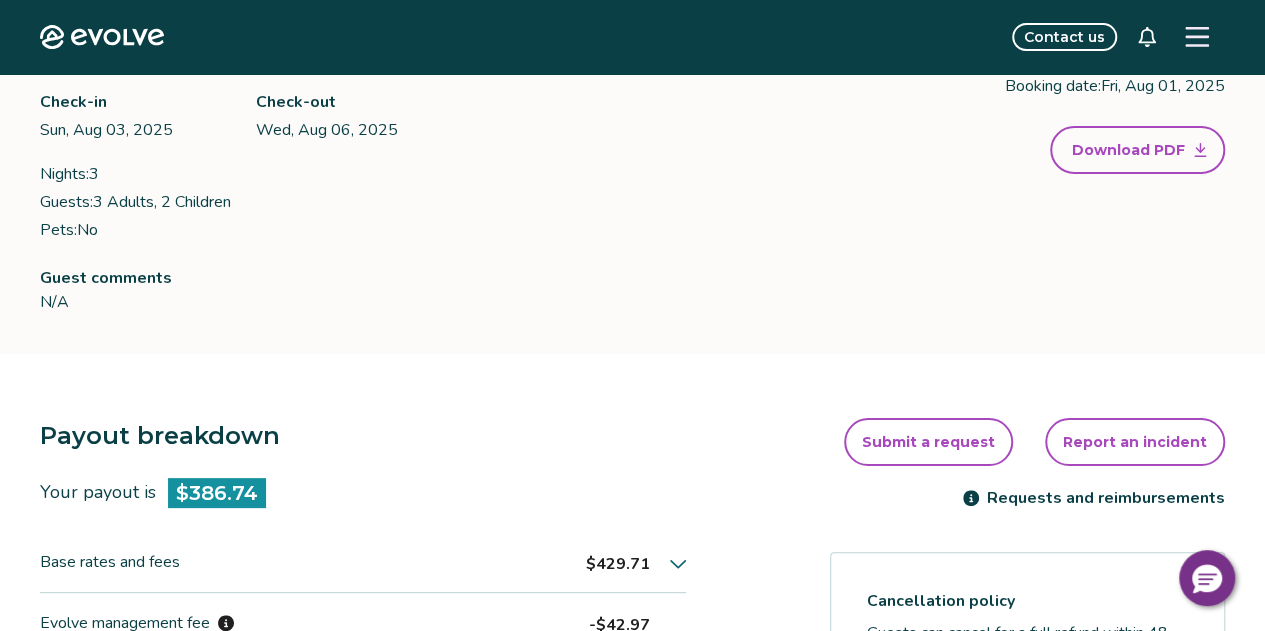 scroll, scrollTop: 0, scrollLeft: 0, axis: both 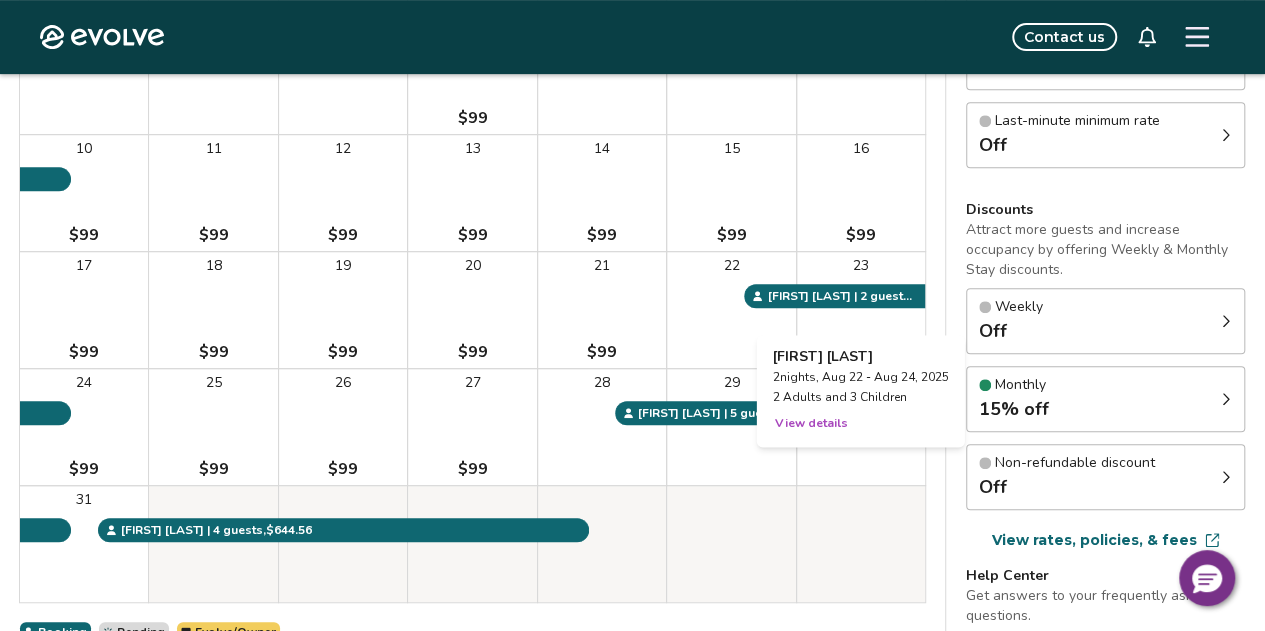 click on "23" at bounding box center [861, 310] 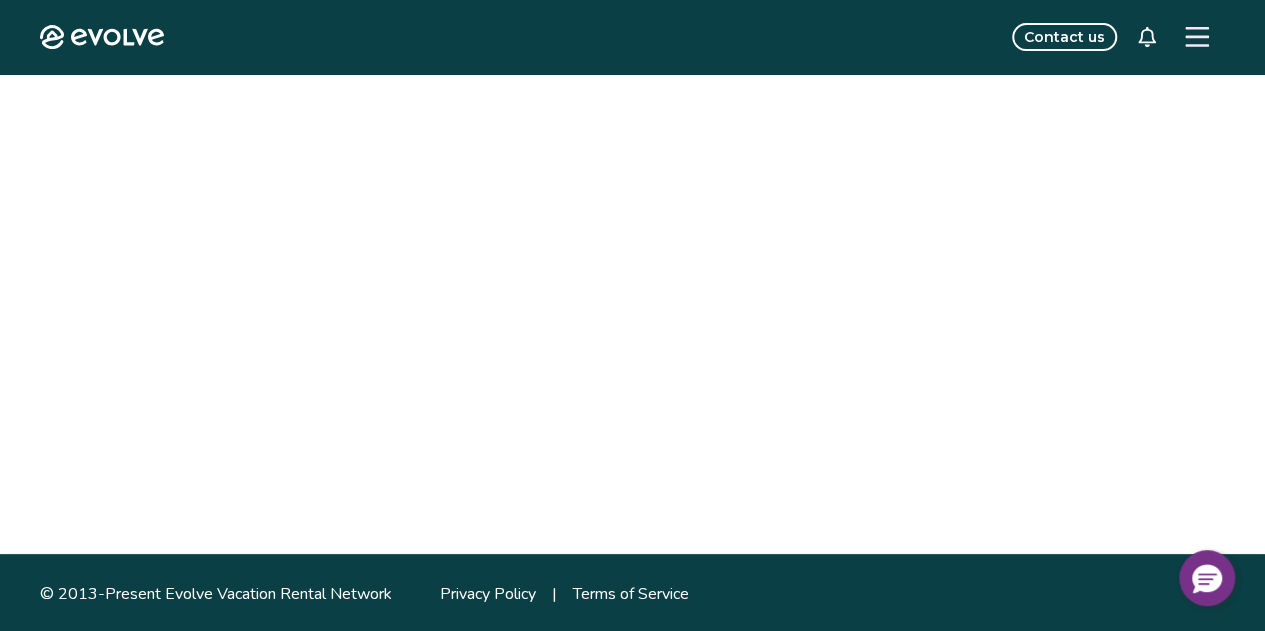 scroll, scrollTop: 0, scrollLeft: 0, axis: both 